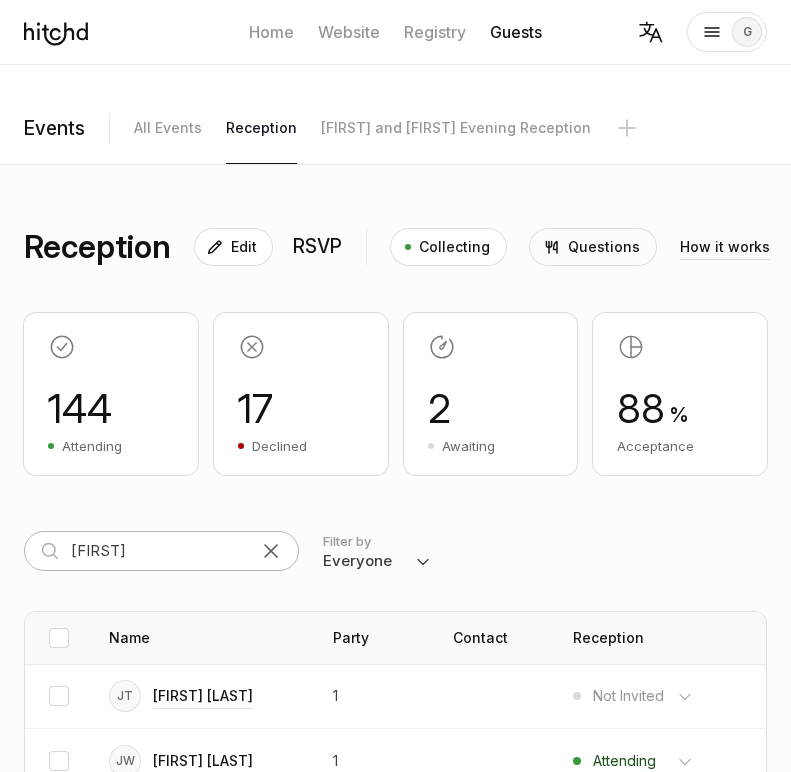 scroll, scrollTop: 0, scrollLeft: 0, axis: both 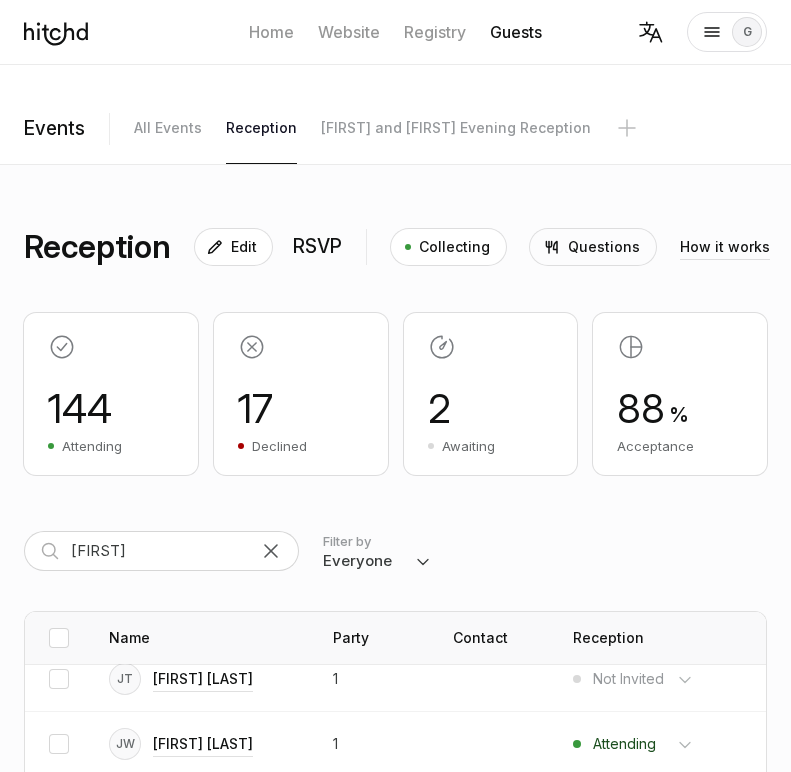 type on "[FIRST]" 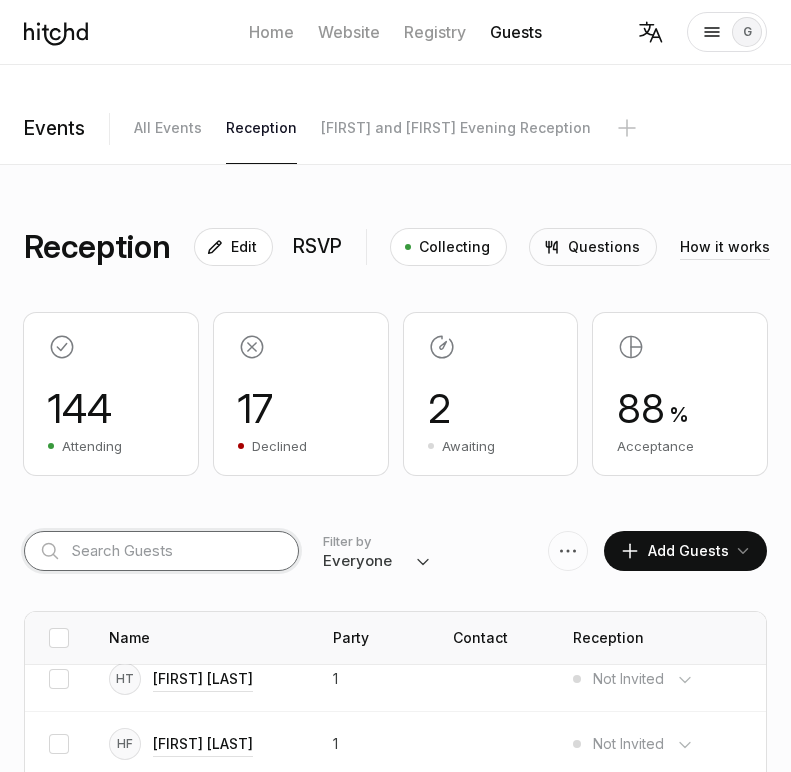 click at bounding box center (161, 551) 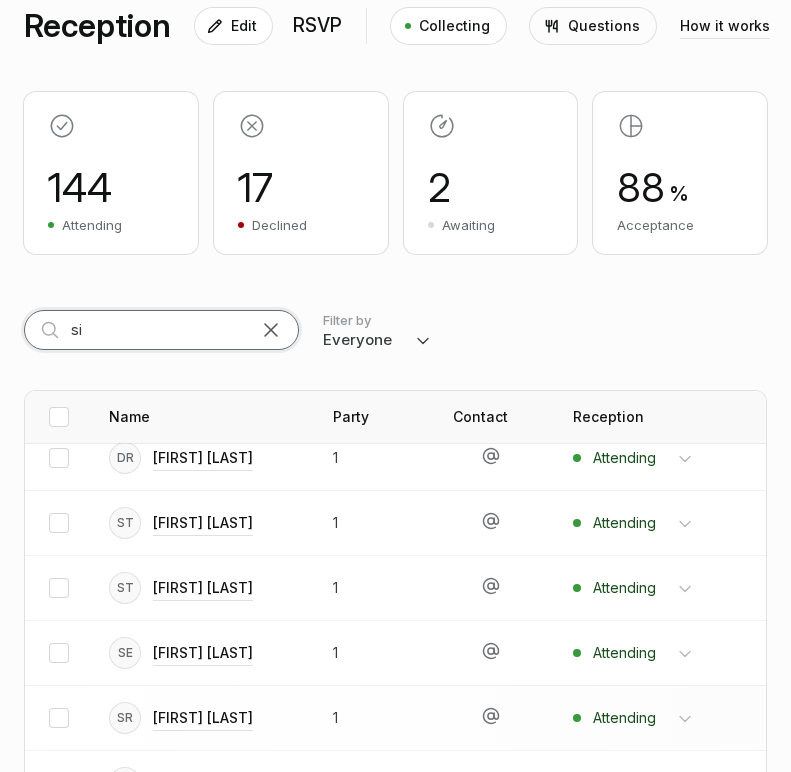 scroll, scrollTop: 224, scrollLeft: 0, axis: vertical 